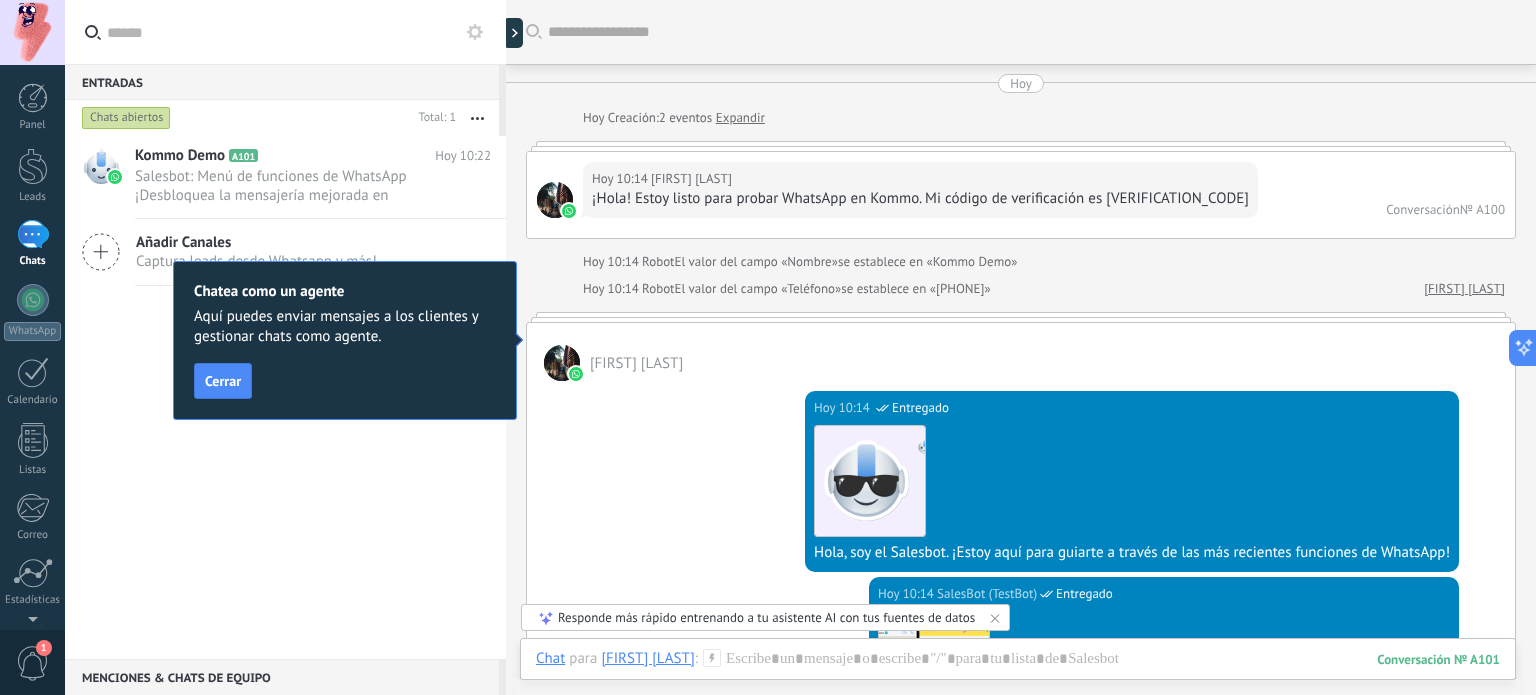 scroll, scrollTop: 0, scrollLeft: 0, axis: both 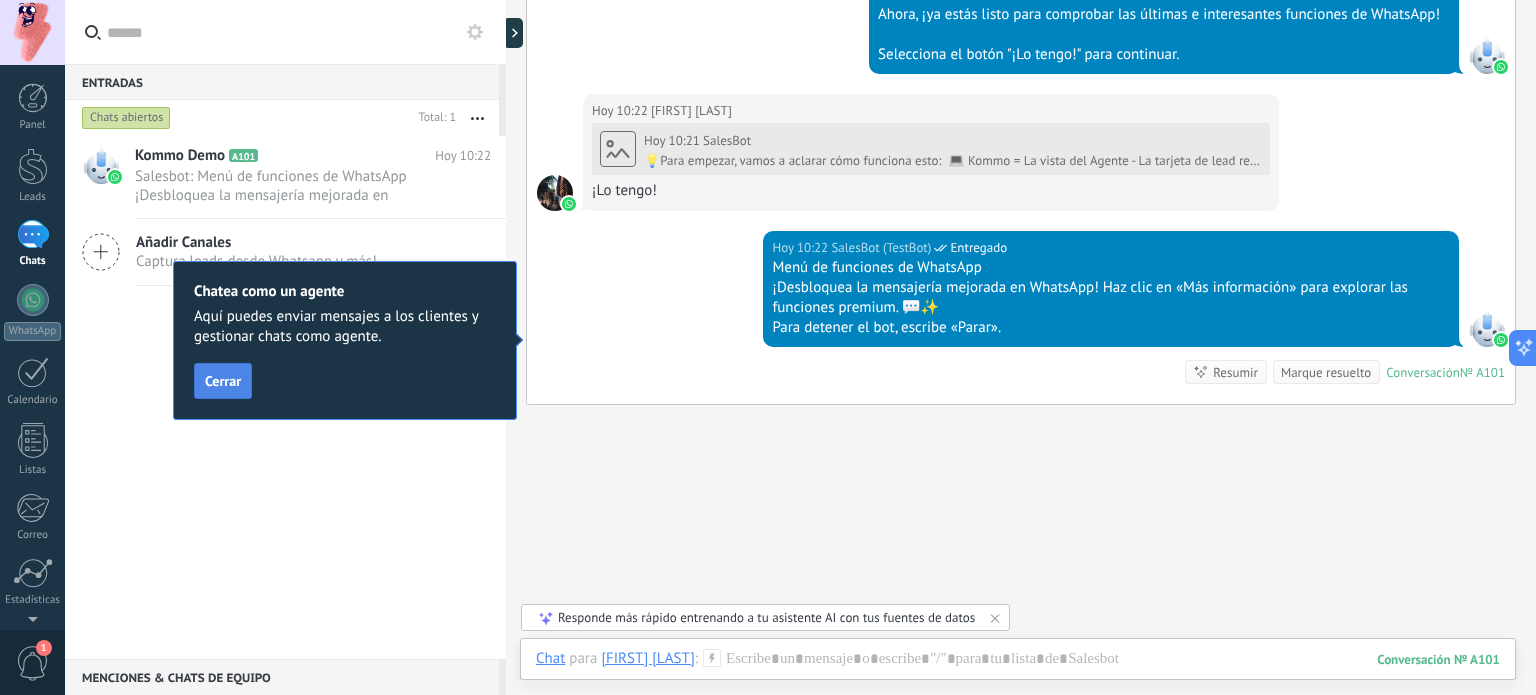 click on "Cerrar" at bounding box center (223, 381) 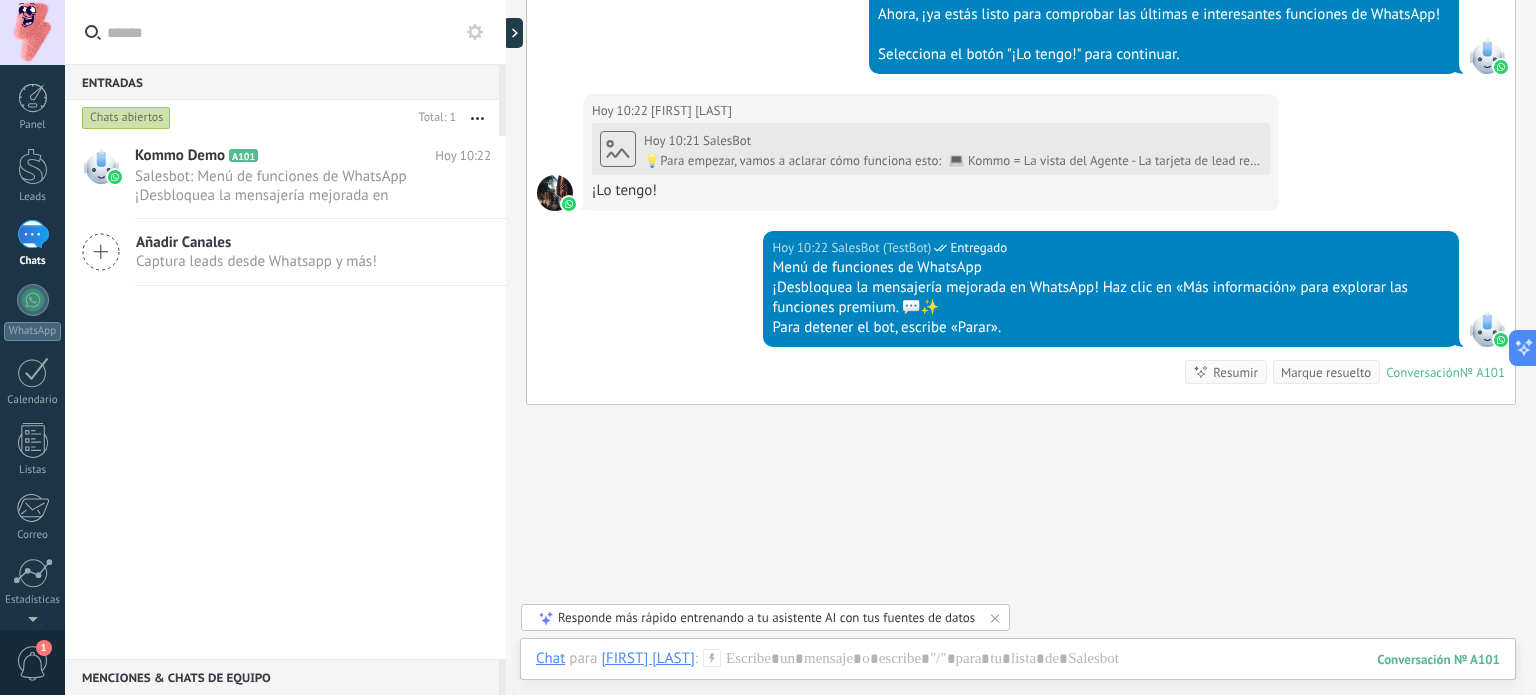 click on "Captura leads desde Whatsapp y más!" at bounding box center [256, 261] 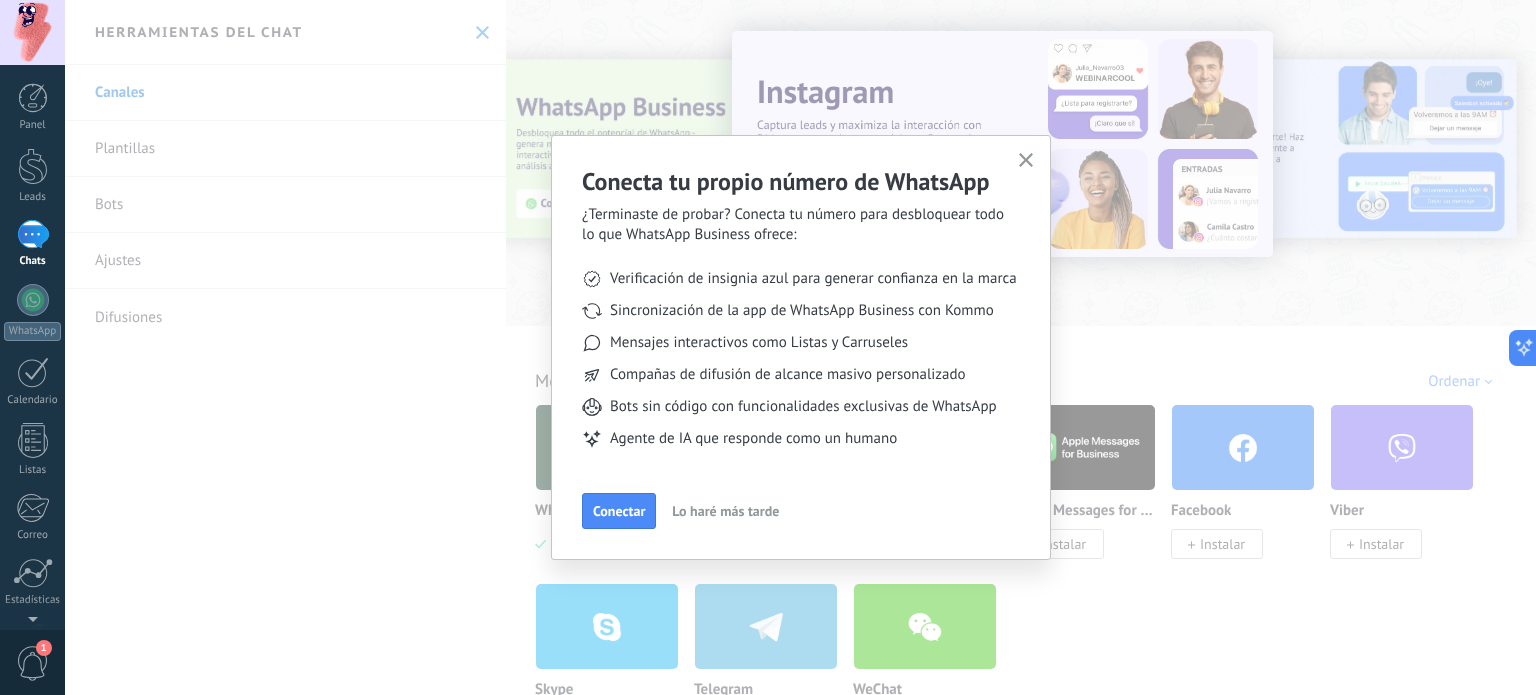 click 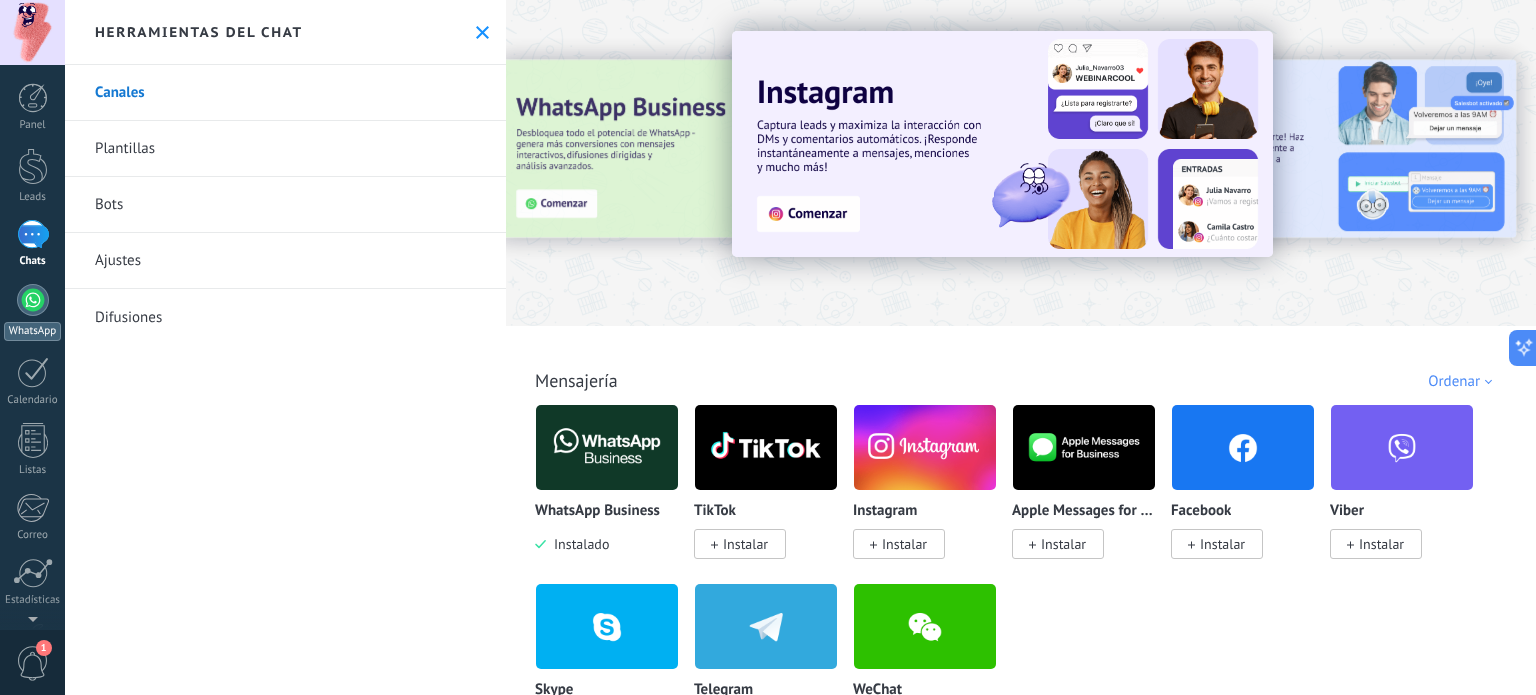 click at bounding box center [33, 300] 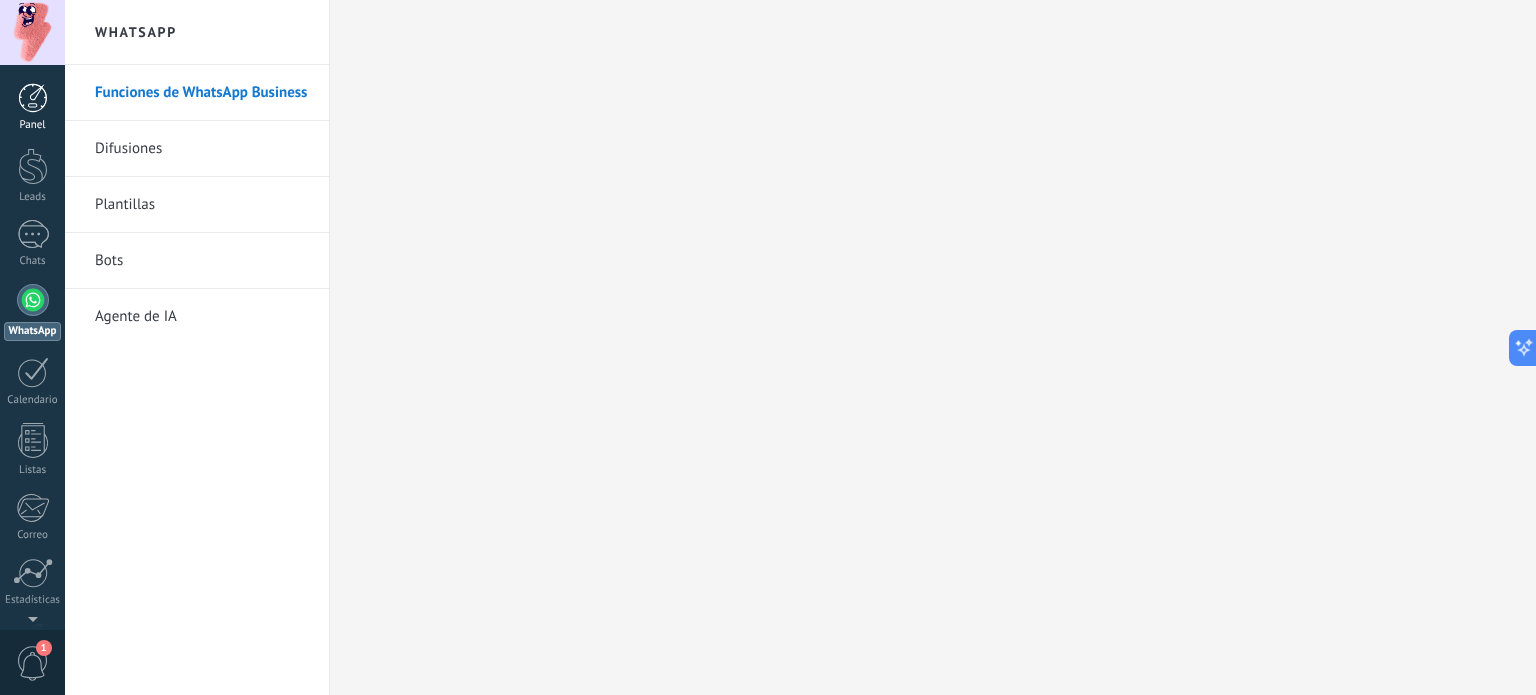click at bounding box center [33, 98] 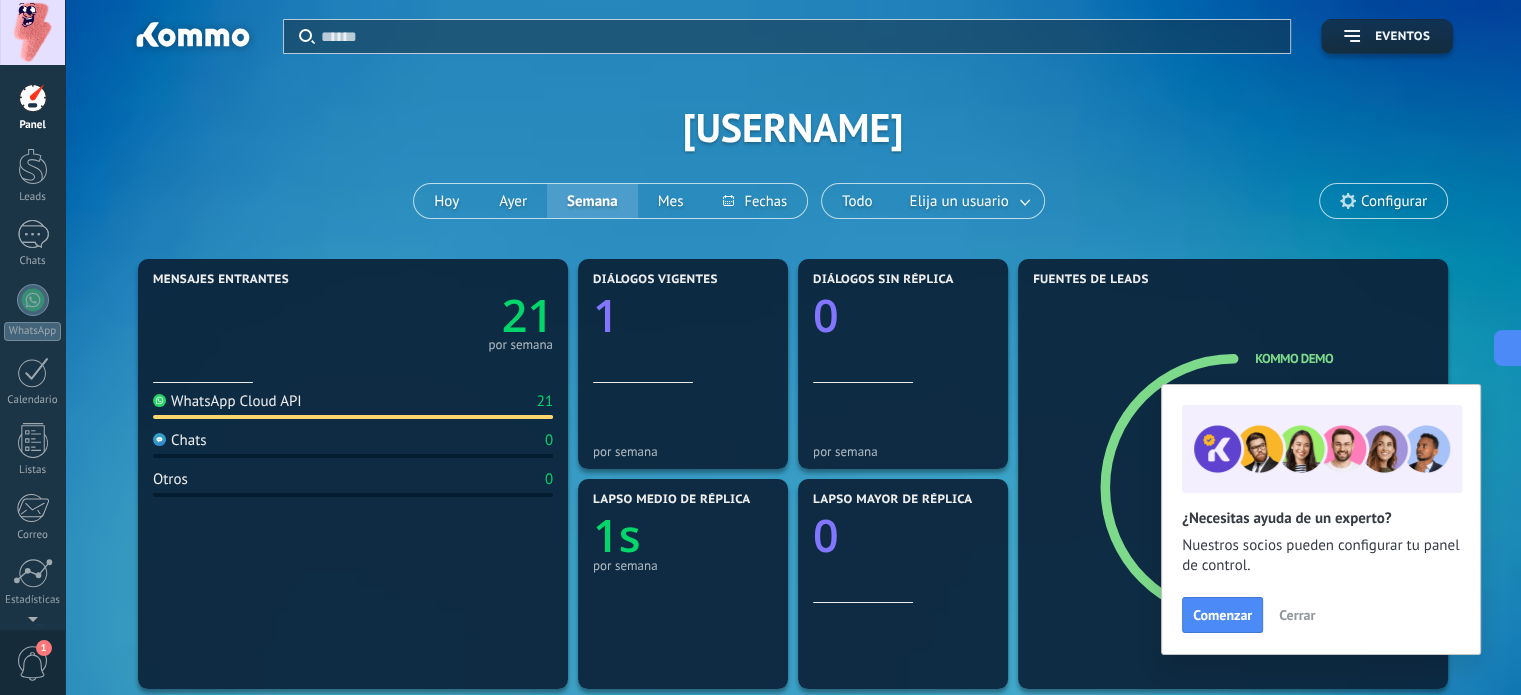 click on "Configurar" at bounding box center [1394, 201] 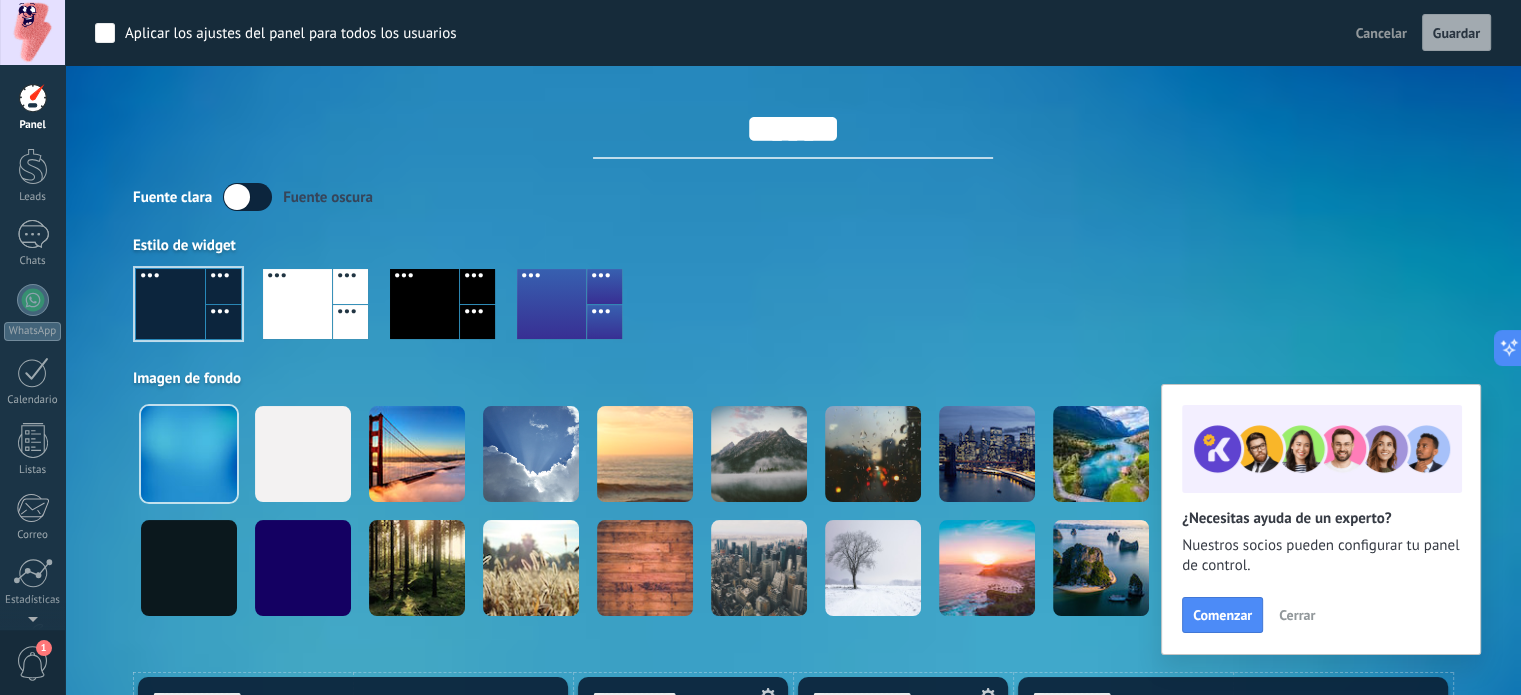 click on "******" at bounding box center (793, 129) 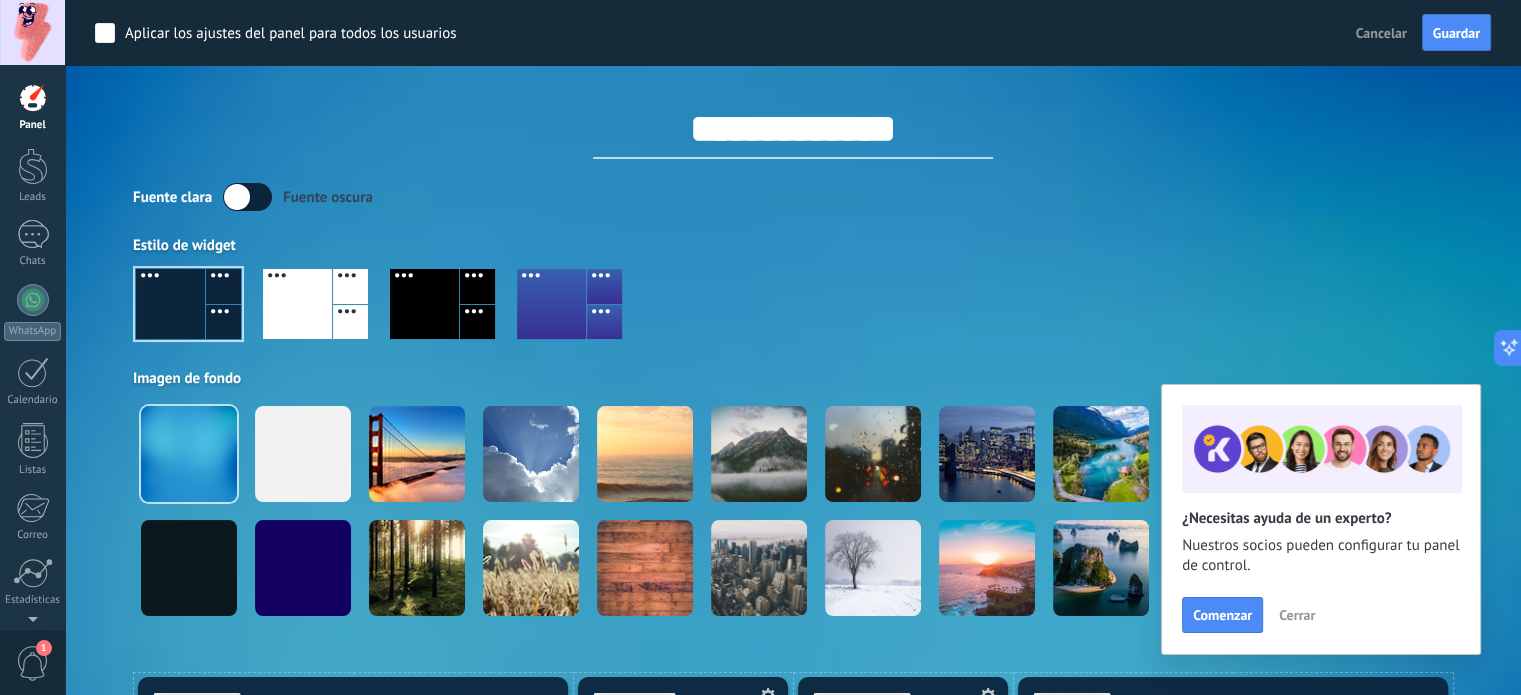 type on "**********" 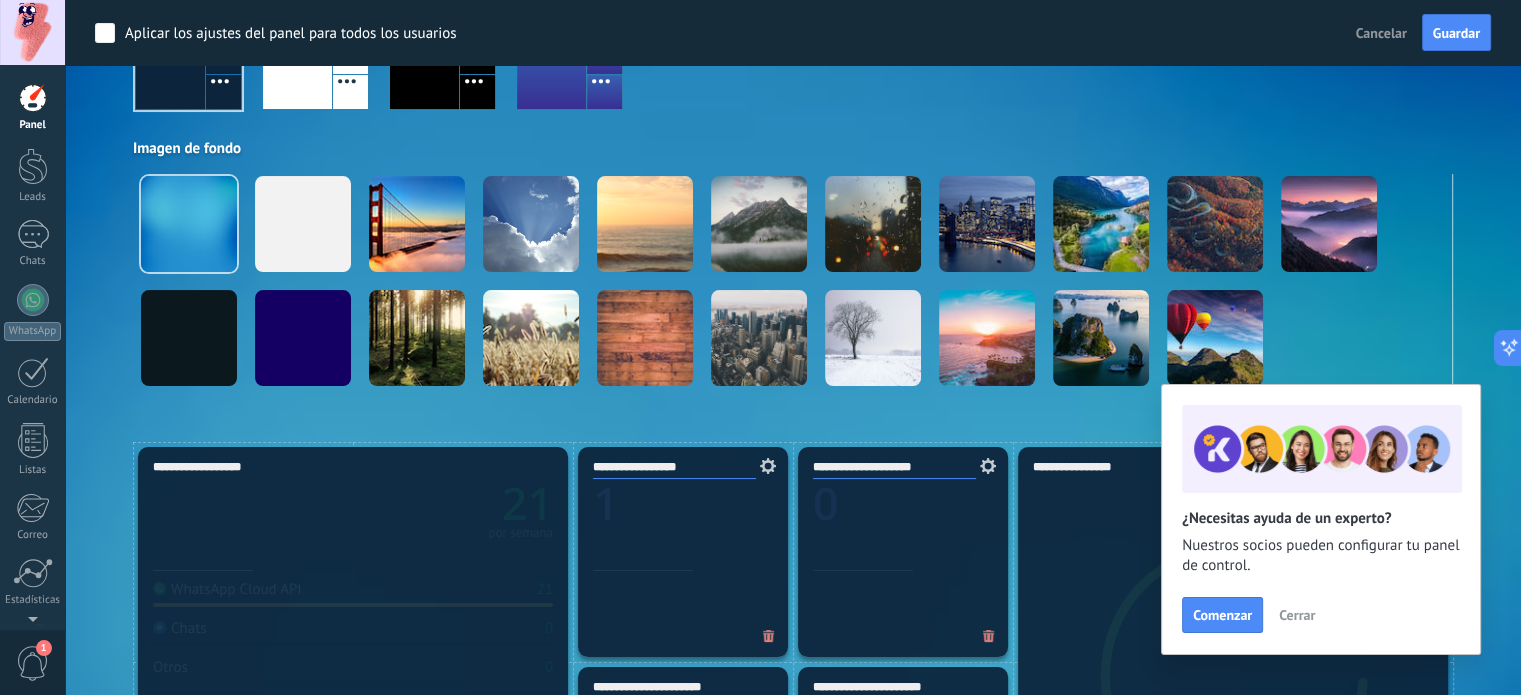 scroll, scrollTop: 236, scrollLeft: 0, axis: vertical 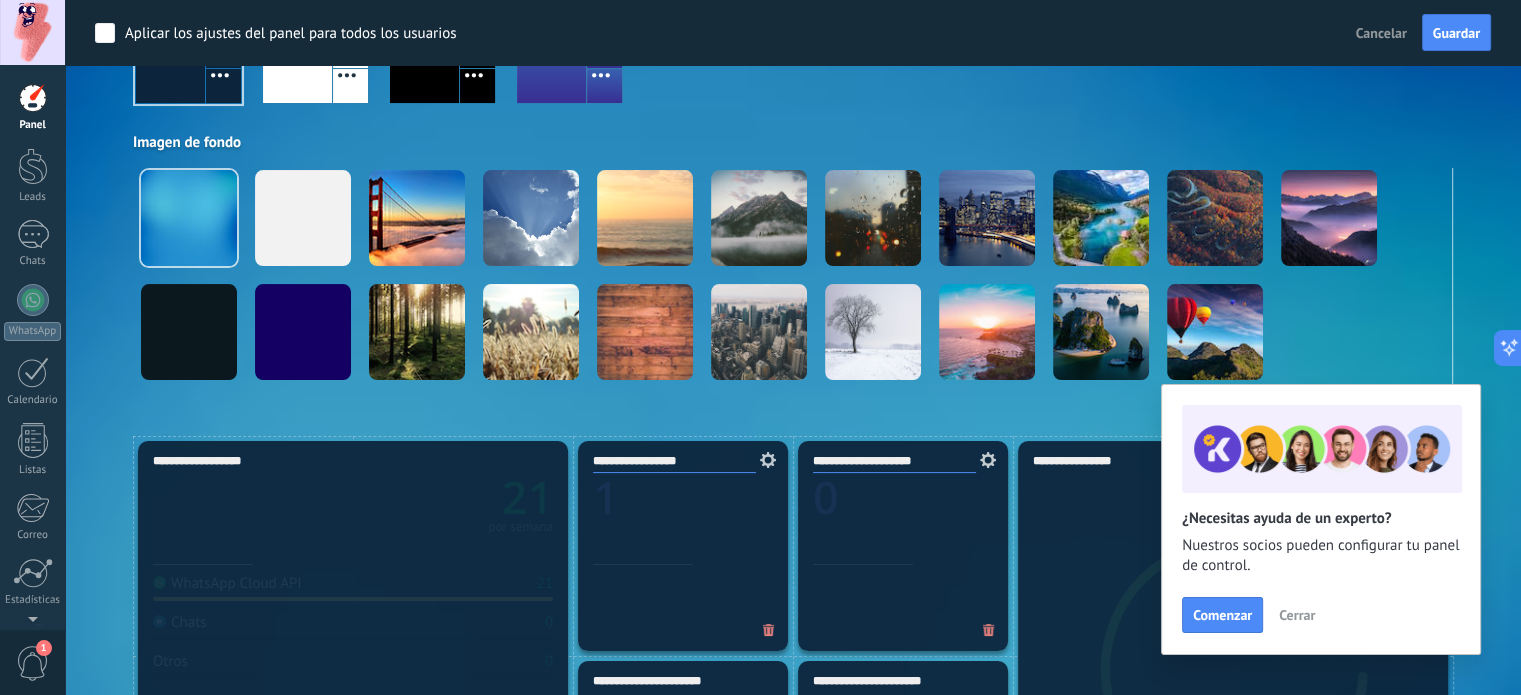 click on "Cerrar" at bounding box center [1297, 615] 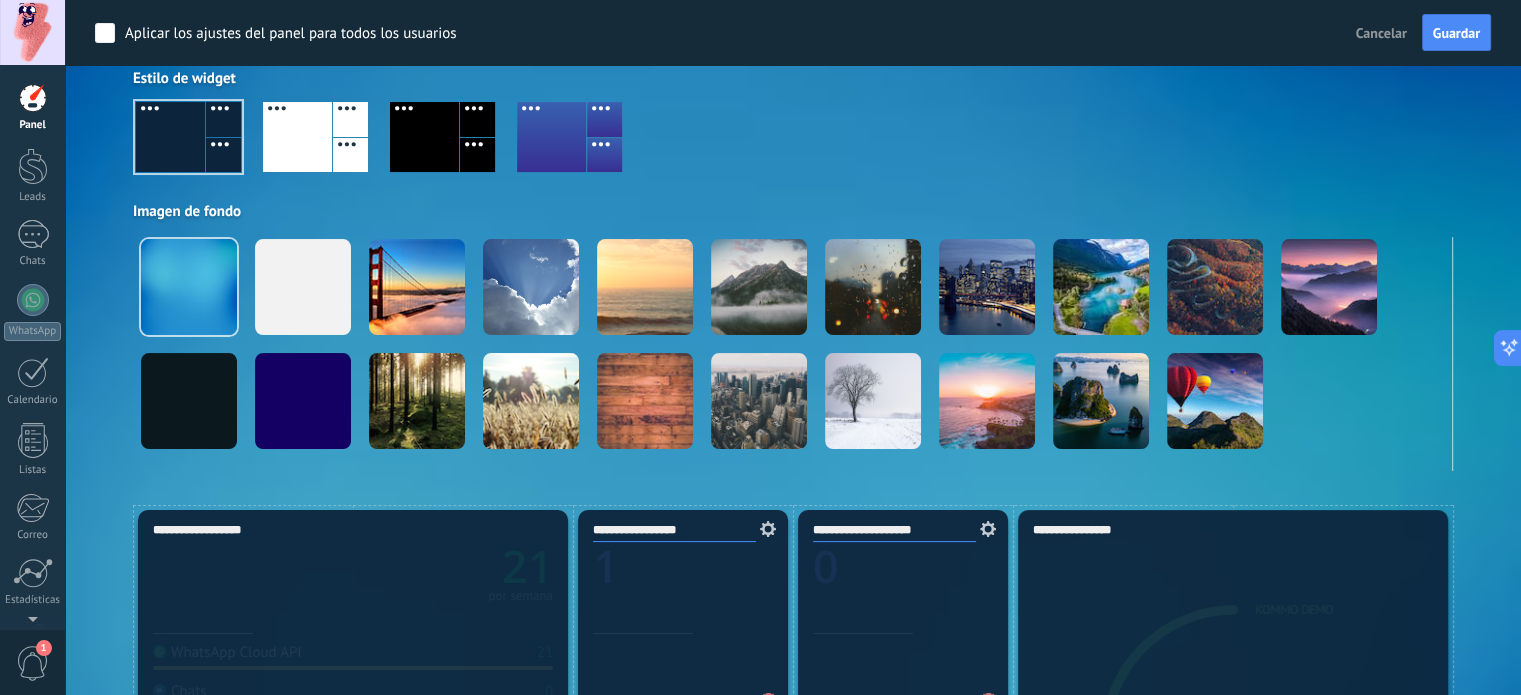 scroll, scrollTop: 0, scrollLeft: 0, axis: both 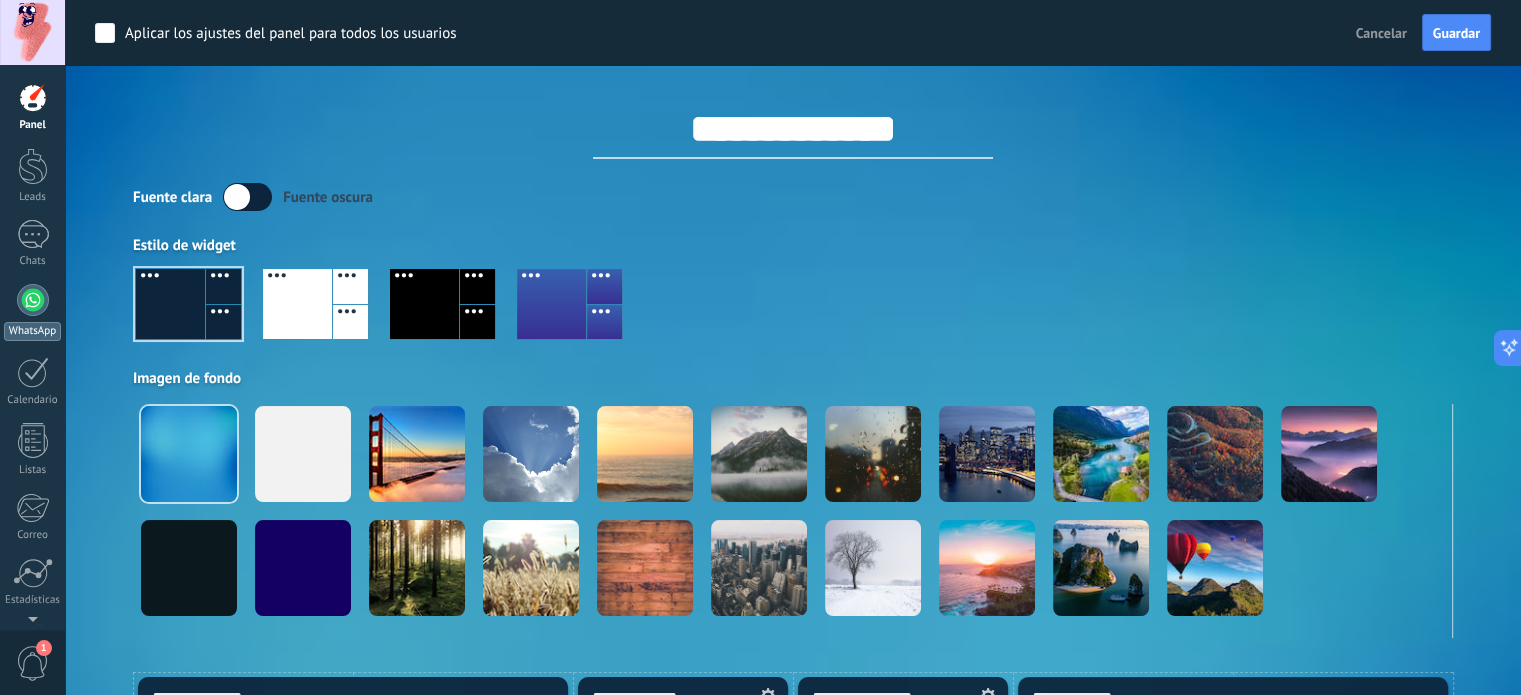 click on "WhatsApp" at bounding box center [32, 331] 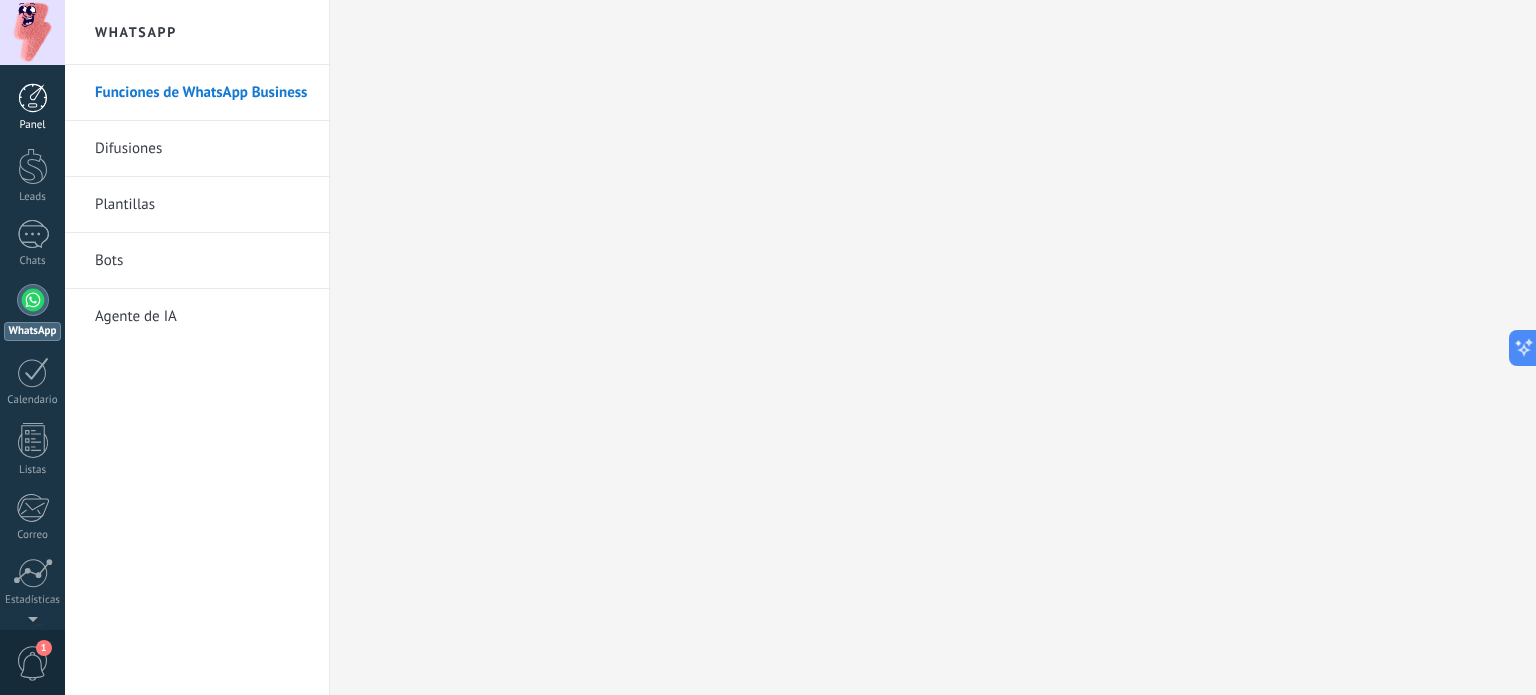 click at bounding box center [33, 98] 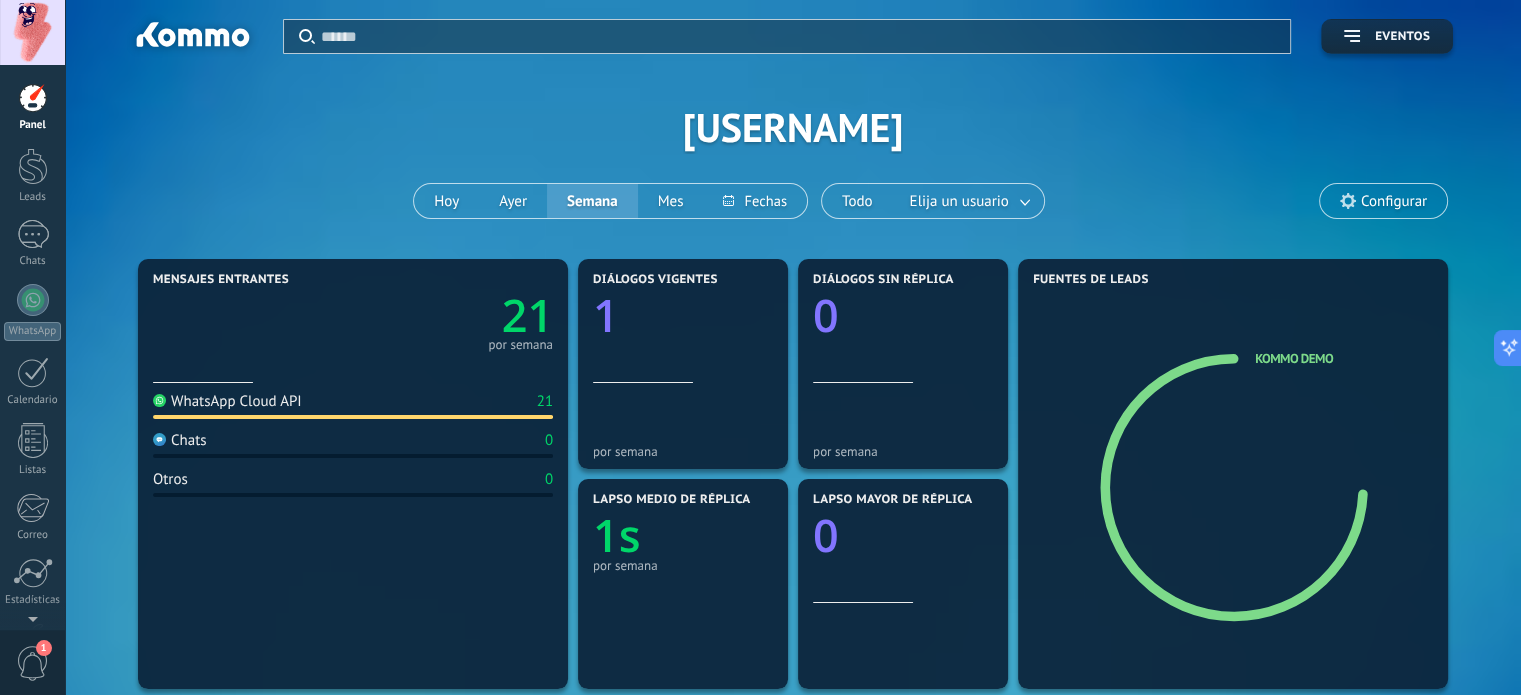 click on "Aplicar Eventos [USERNAME] Hoy Ayer Semana Mes Todo Elija un usuario Configurar" at bounding box center (793, 127) 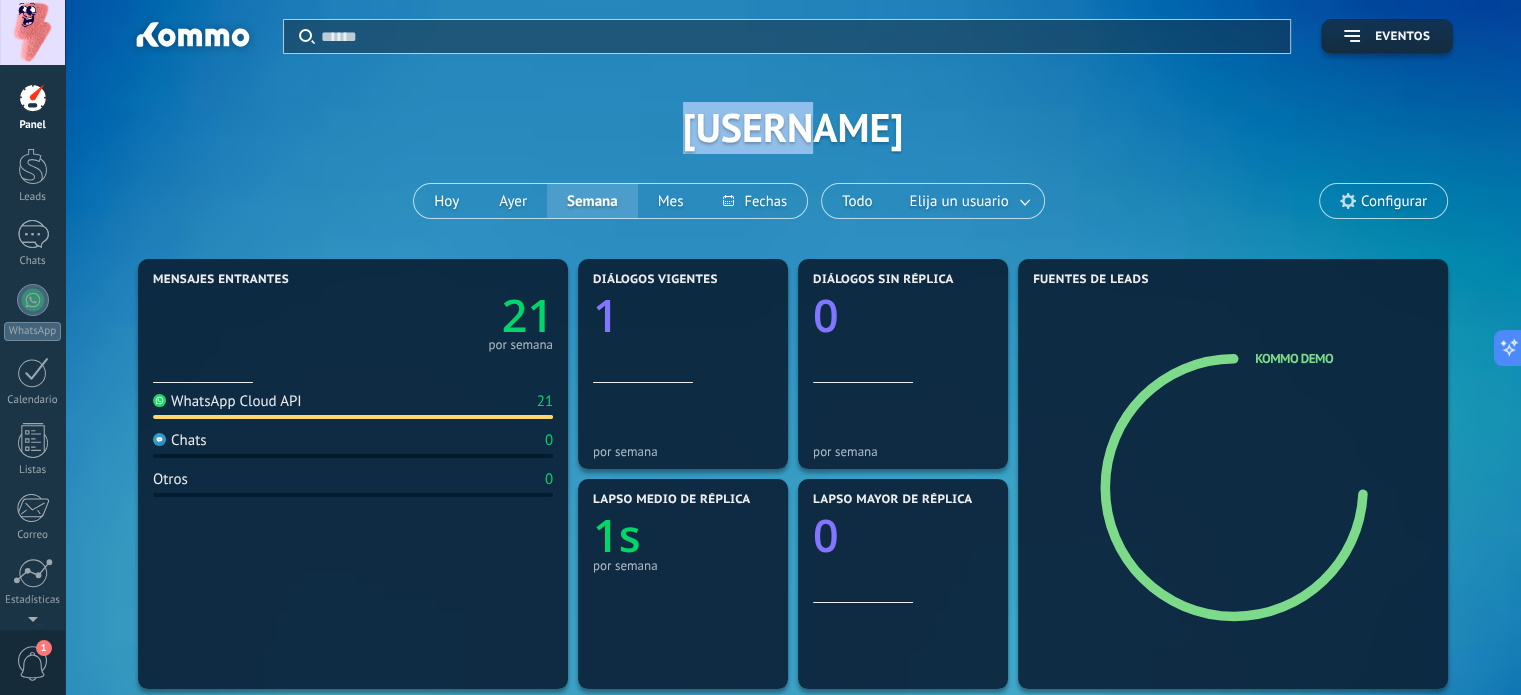 click on "Aplicar Eventos [USERNAME] Hoy Ayer Semana Mes Todo Elija un usuario Configurar" at bounding box center [793, 127] 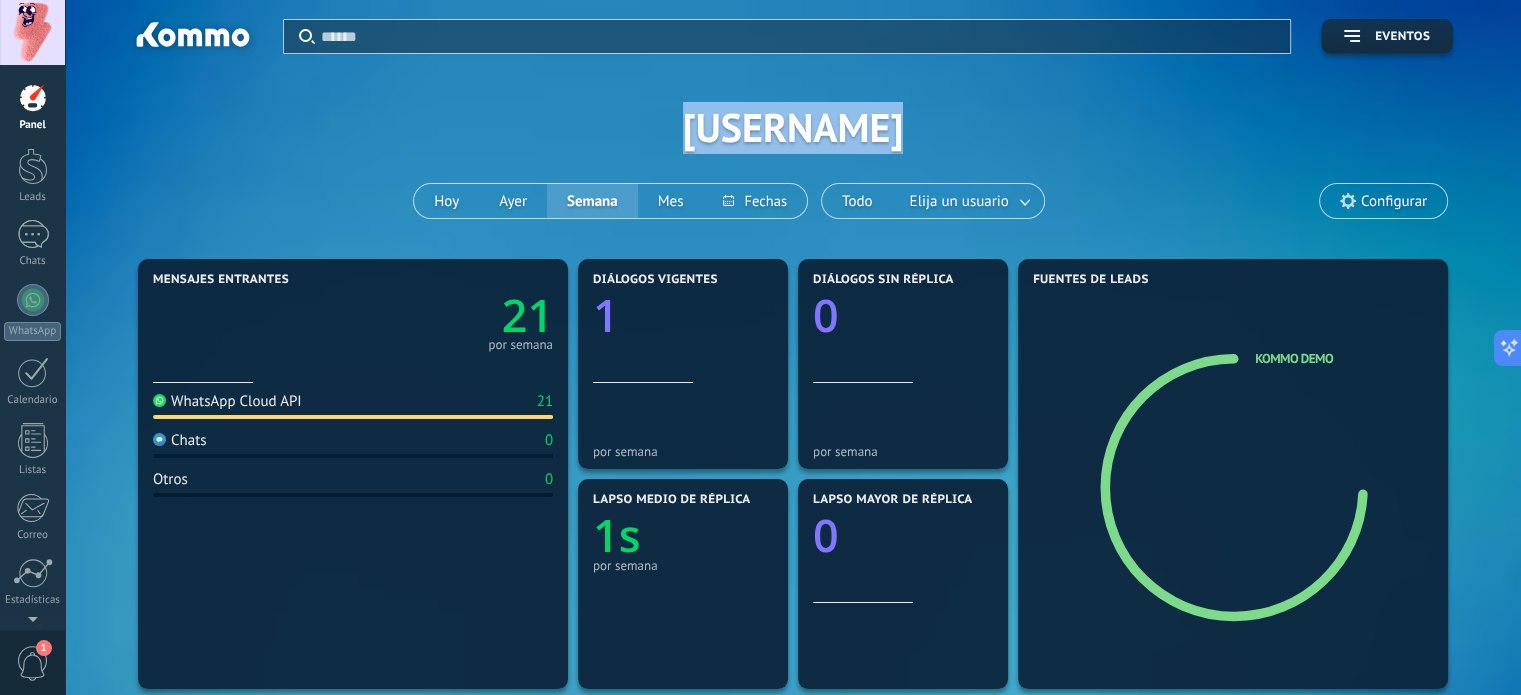 click on "Aplicar Eventos [USERNAME] Hoy Ayer Semana Mes Todo Elija un usuario Configurar" at bounding box center [793, 127] 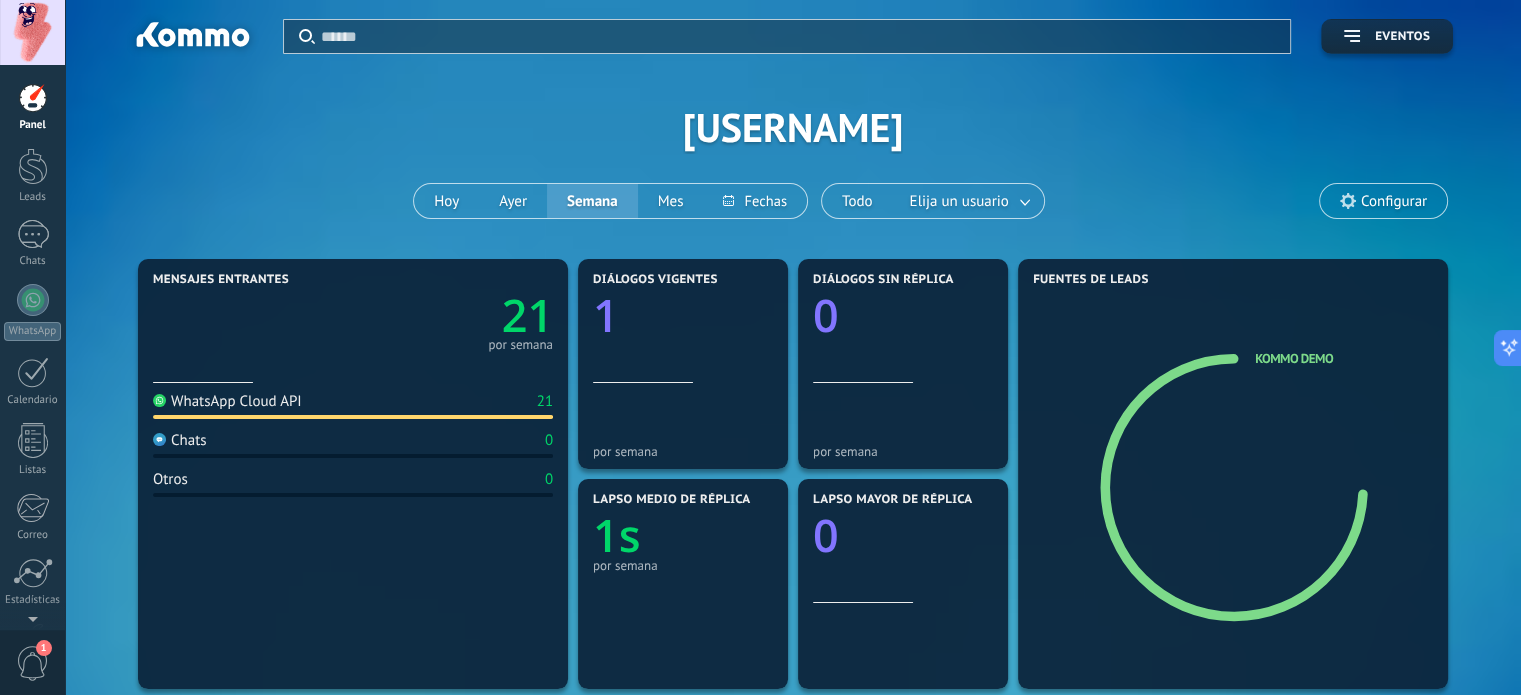 click on "Configurar" at bounding box center (1383, 201) 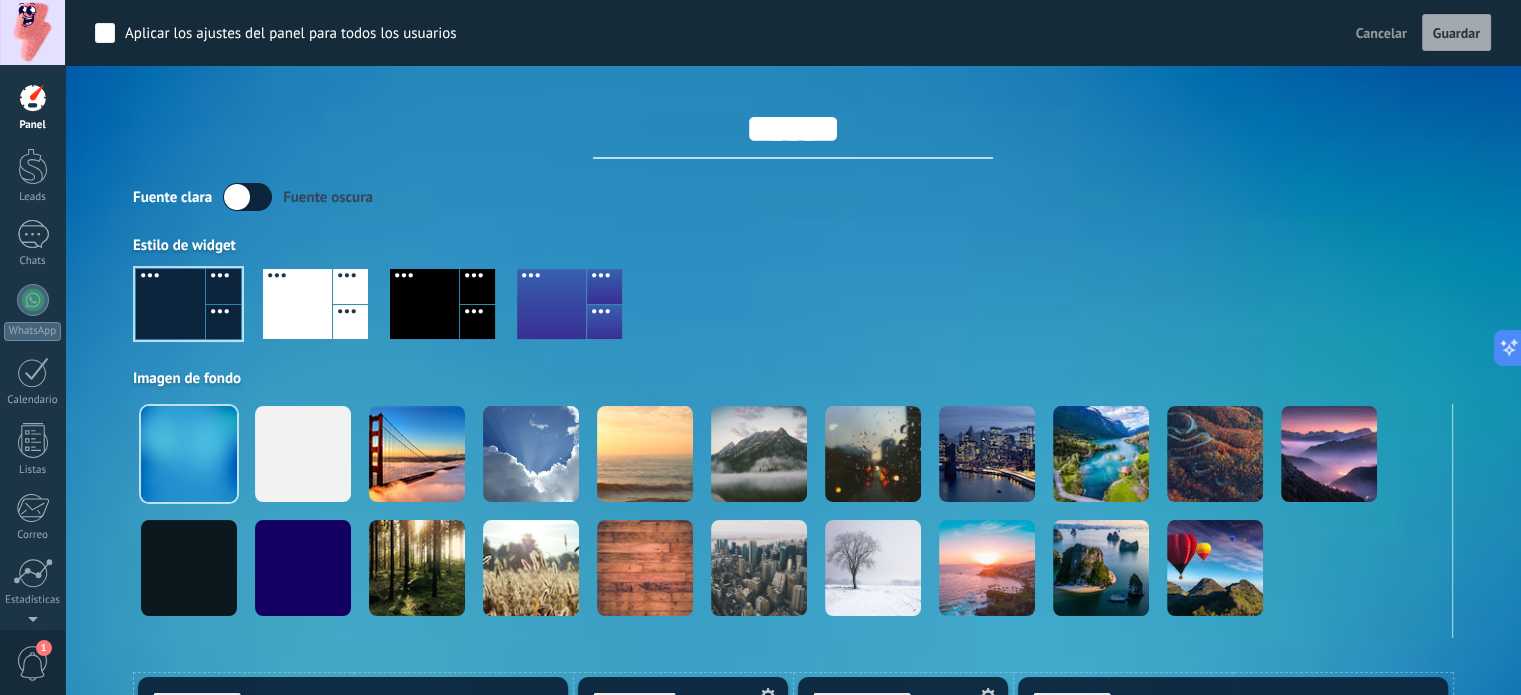 click on "******" at bounding box center (793, 129) 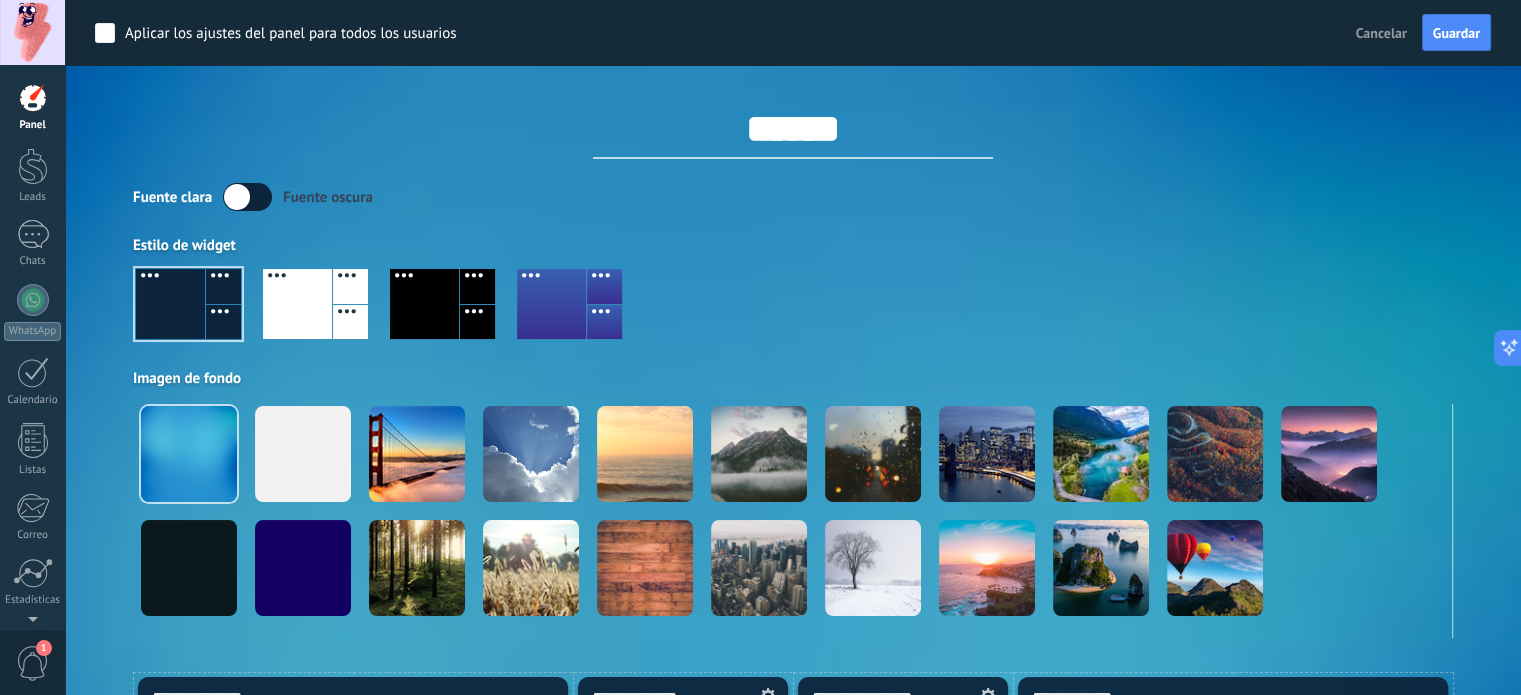 type on "**********" 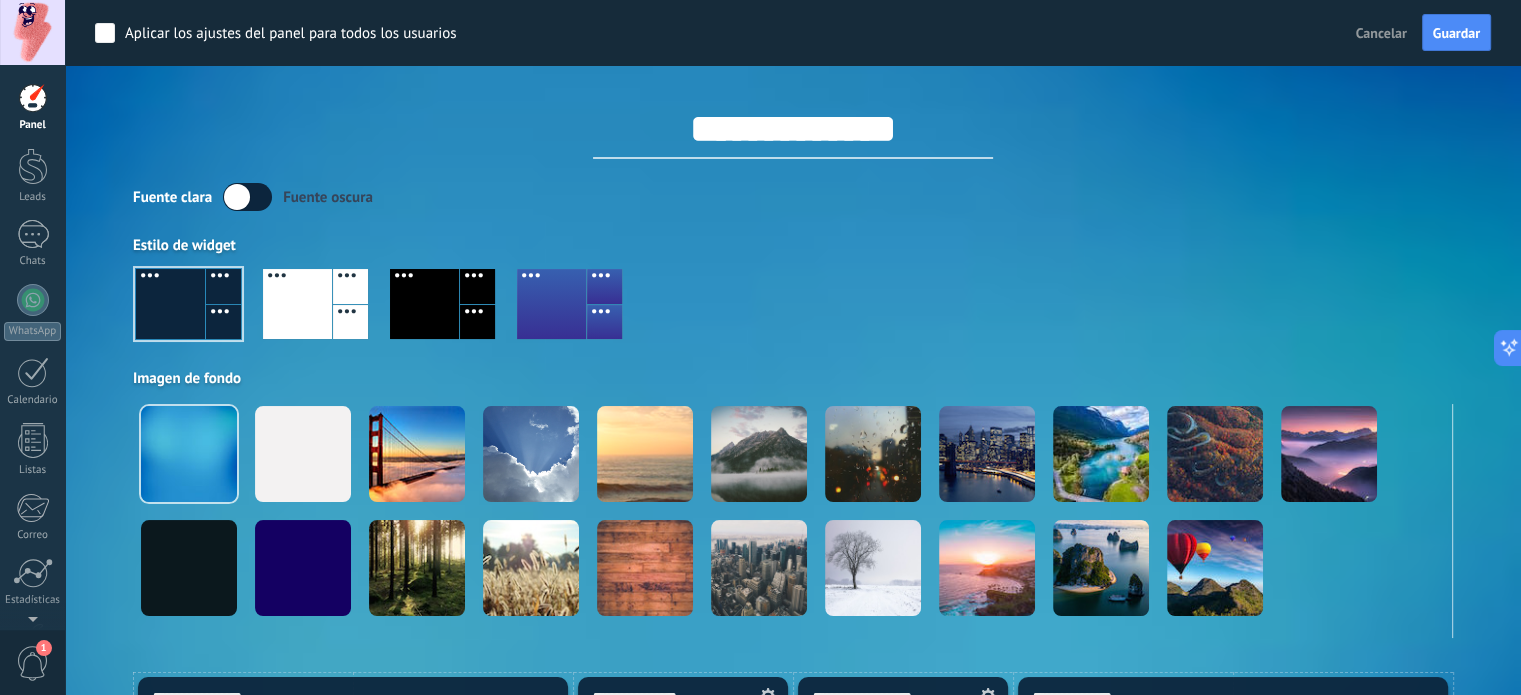 click at bounding box center [793, 312] 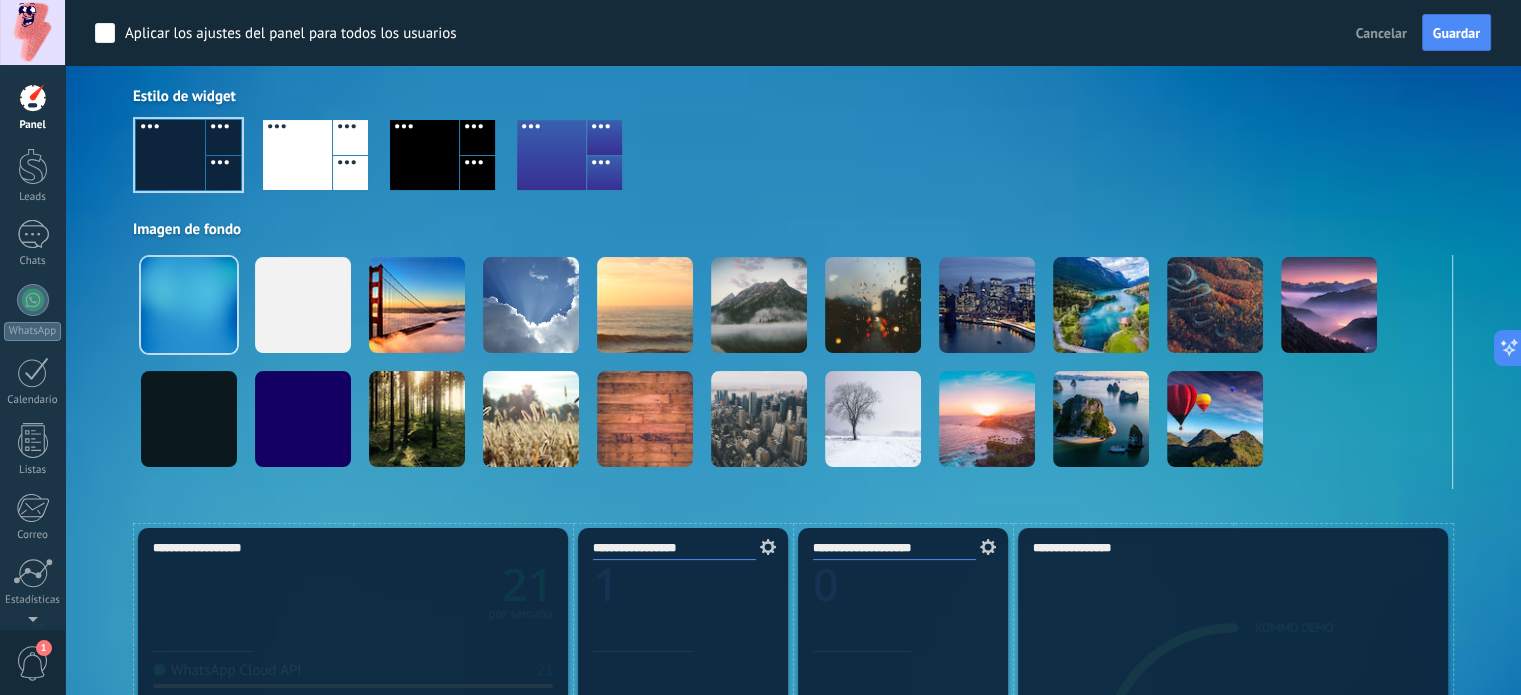 scroll, scrollTop: 0, scrollLeft: 0, axis: both 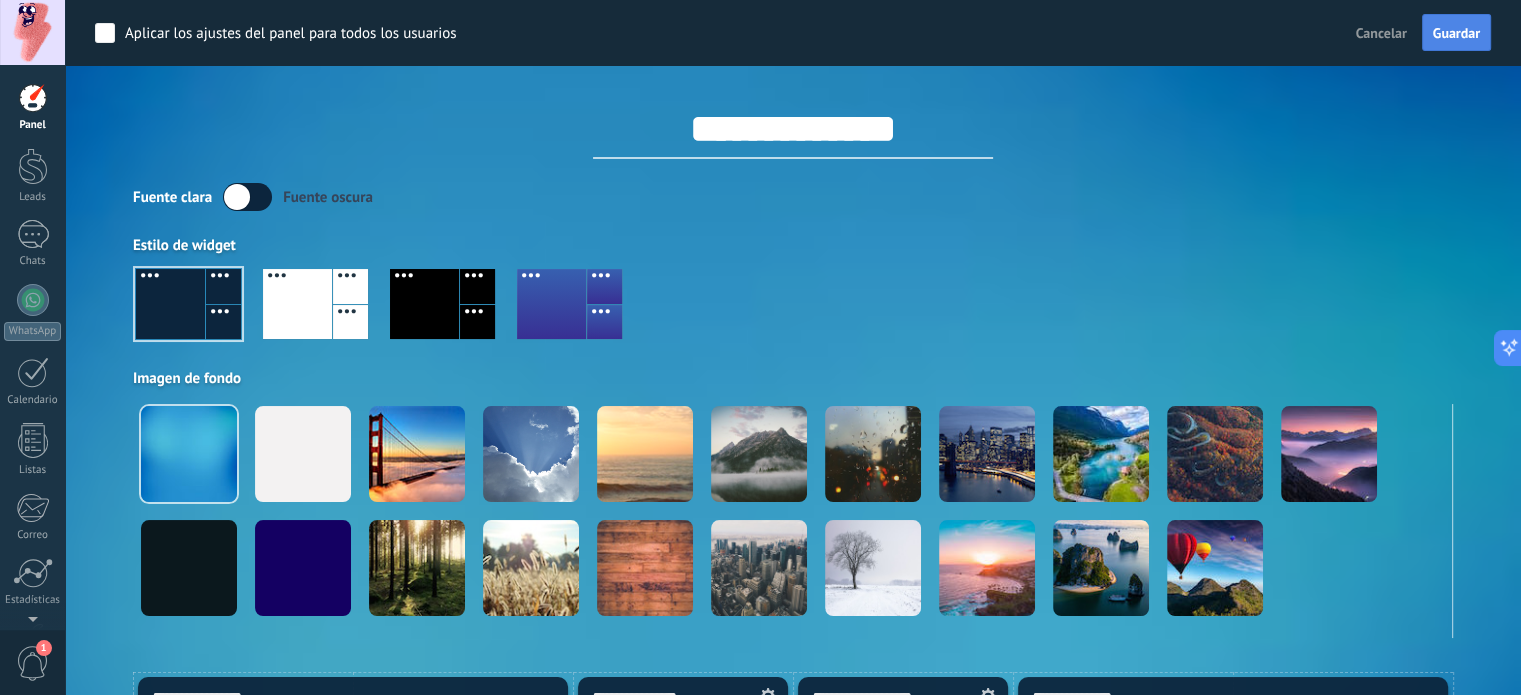 click on "Guardar" at bounding box center [1456, 33] 